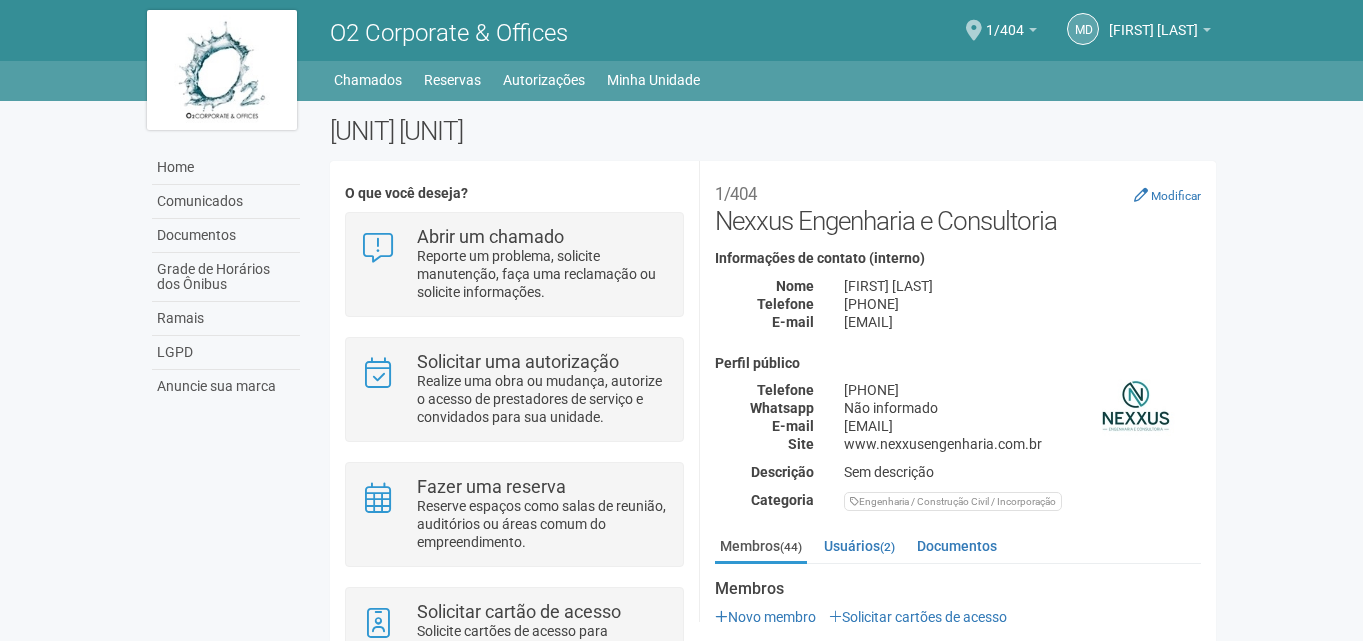 scroll, scrollTop: 0, scrollLeft: 0, axis: both 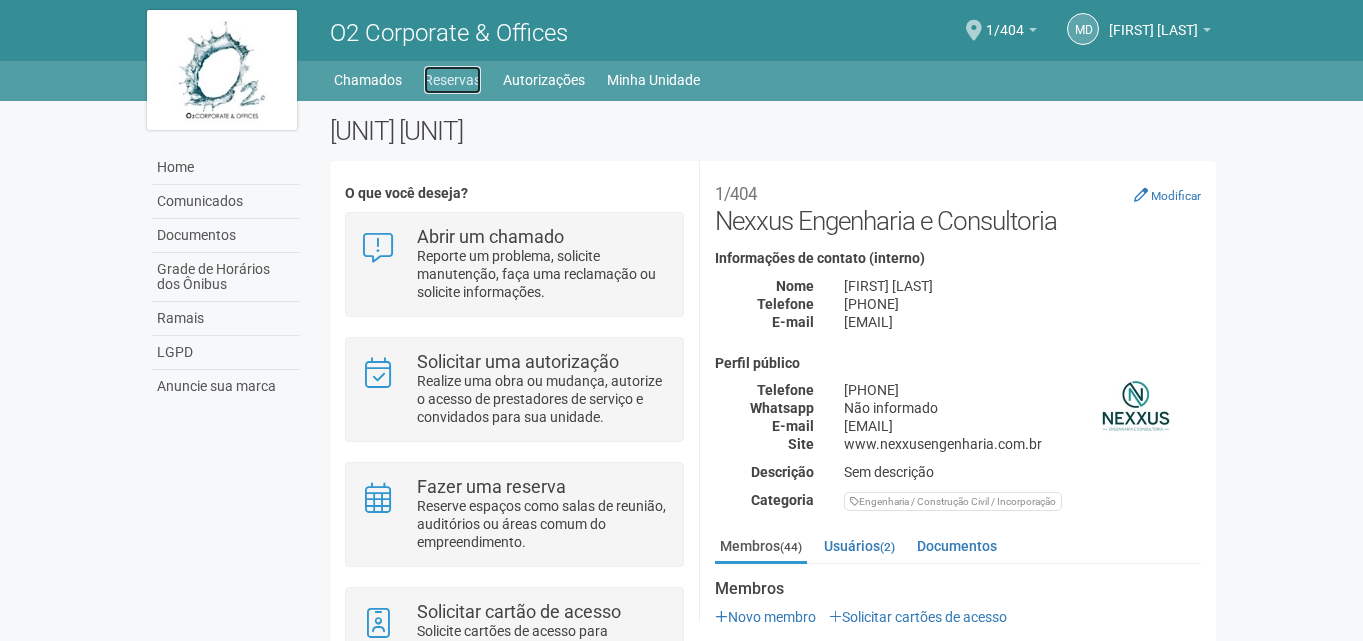 click on "Reservas" at bounding box center [452, 80] 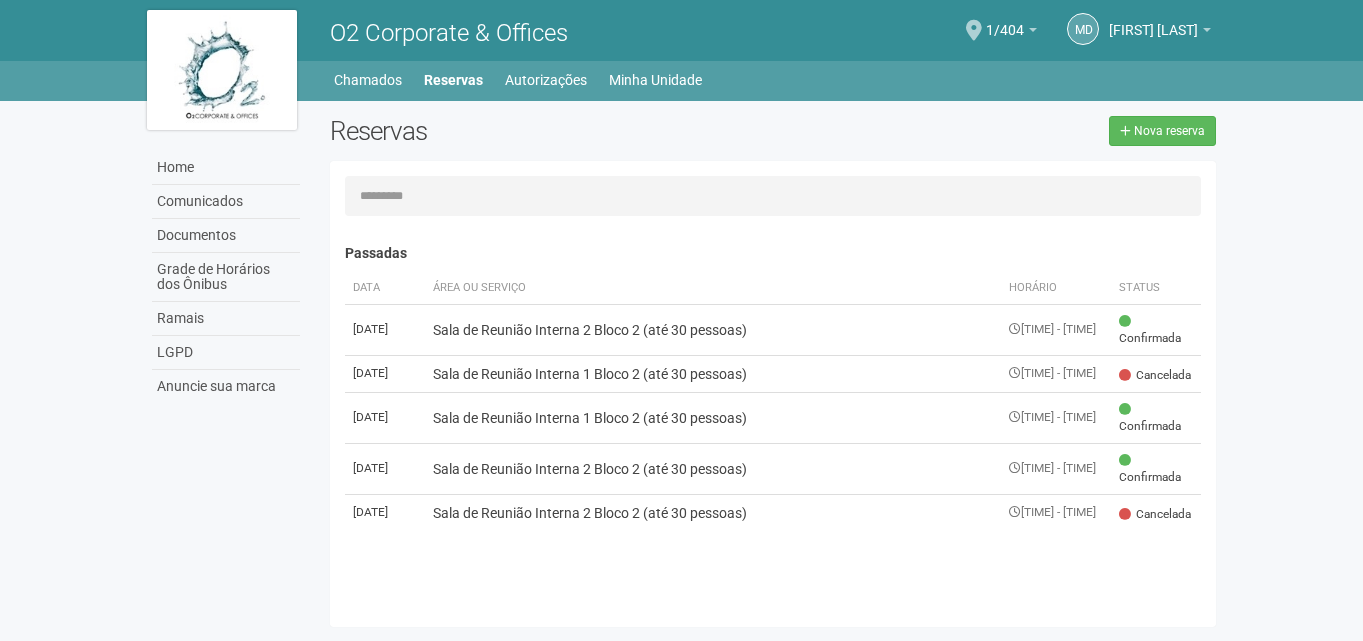scroll, scrollTop: 0, scrollLeft: 0, axis: both 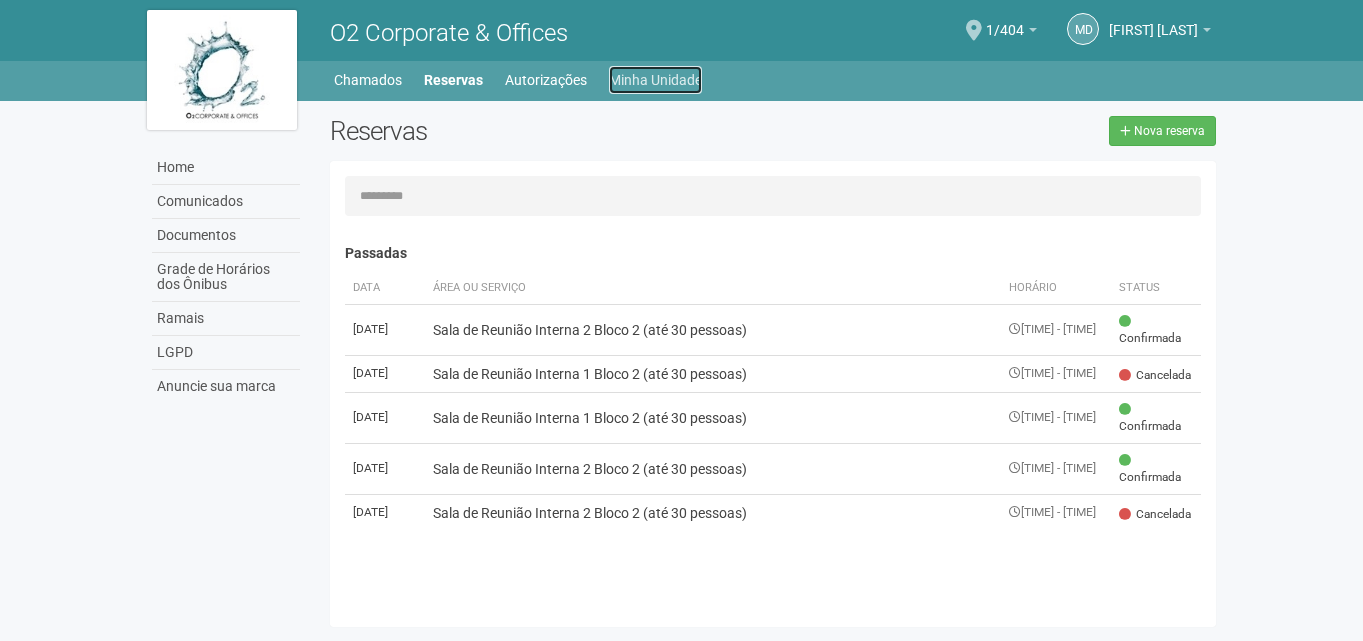 click on "Minha Unidade" at bounding box center (655, 80) 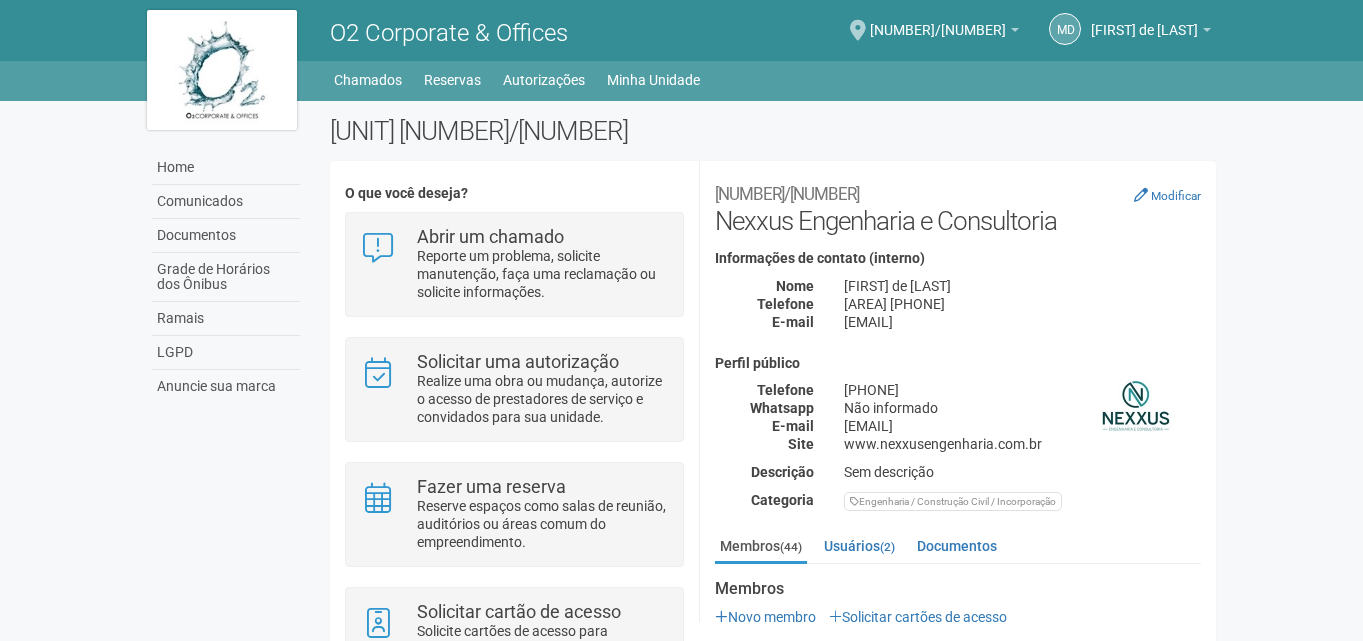 scroll, scrollTop: 0, scrollLeft: 0, axis: both 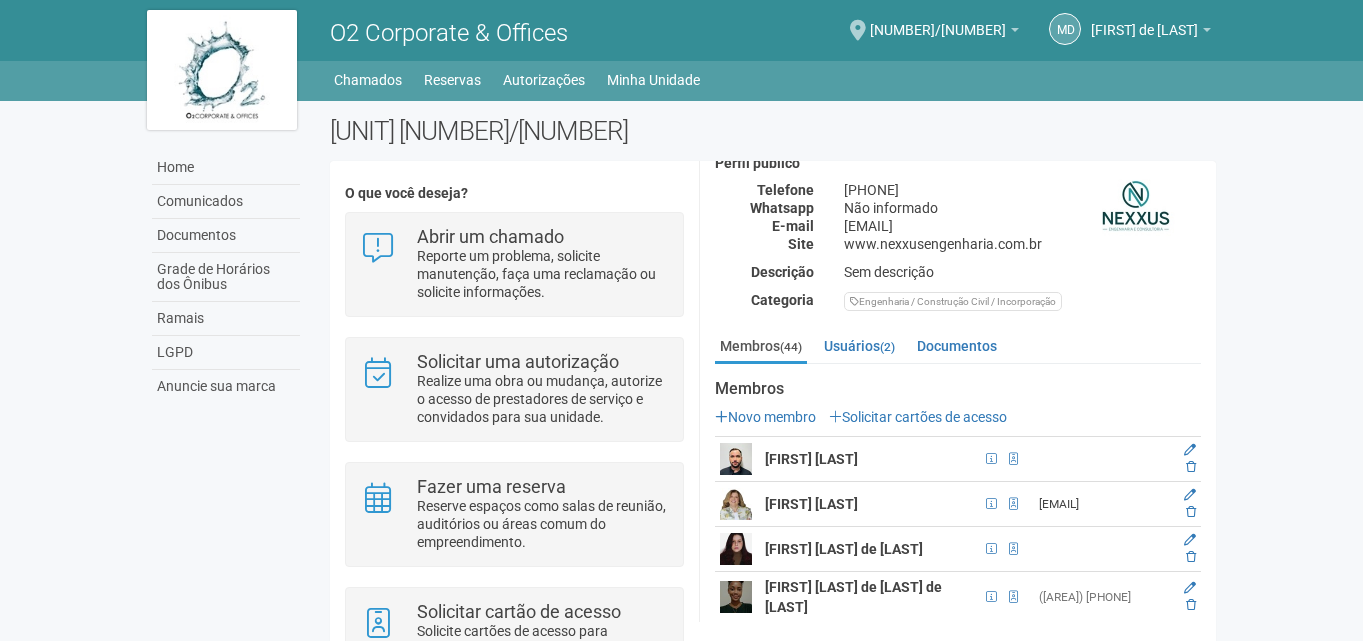 click on "Novo membro
Solicitar cartões de acesso" at bounding box center (958, 417) 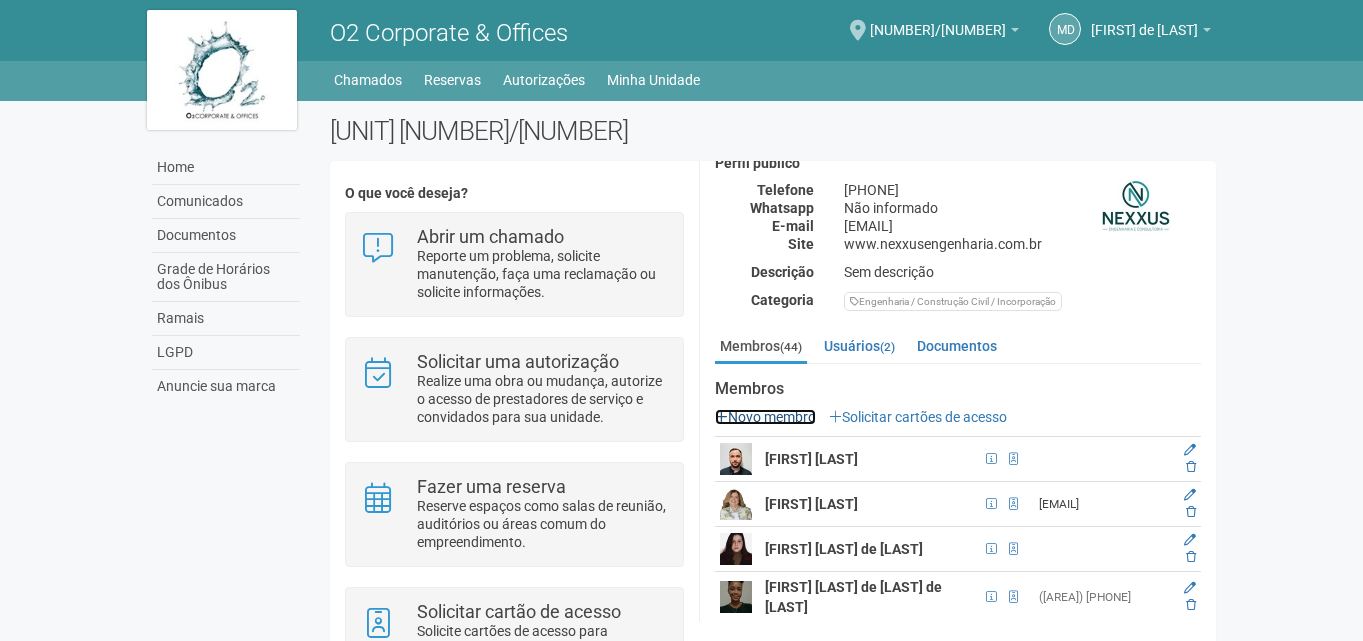 click on "Novo membro" at bounding box center (765, 417) 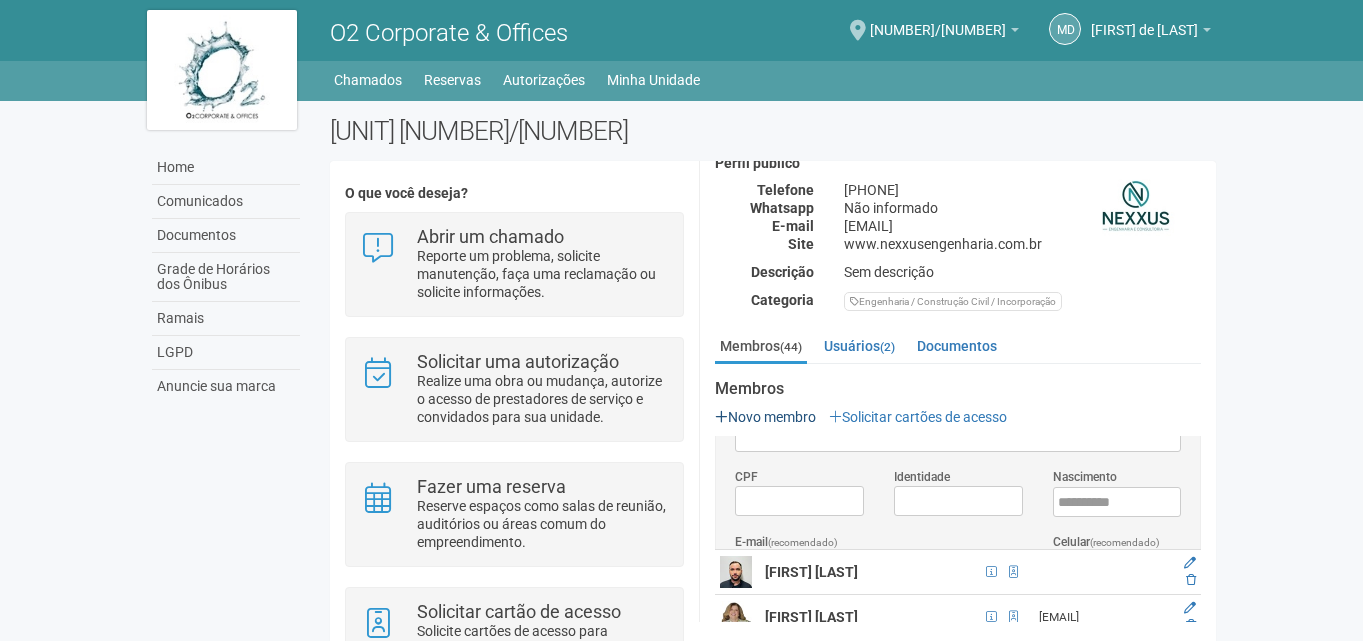 scroll, scrollTop: 0, scrollLeft: 0, axis: both 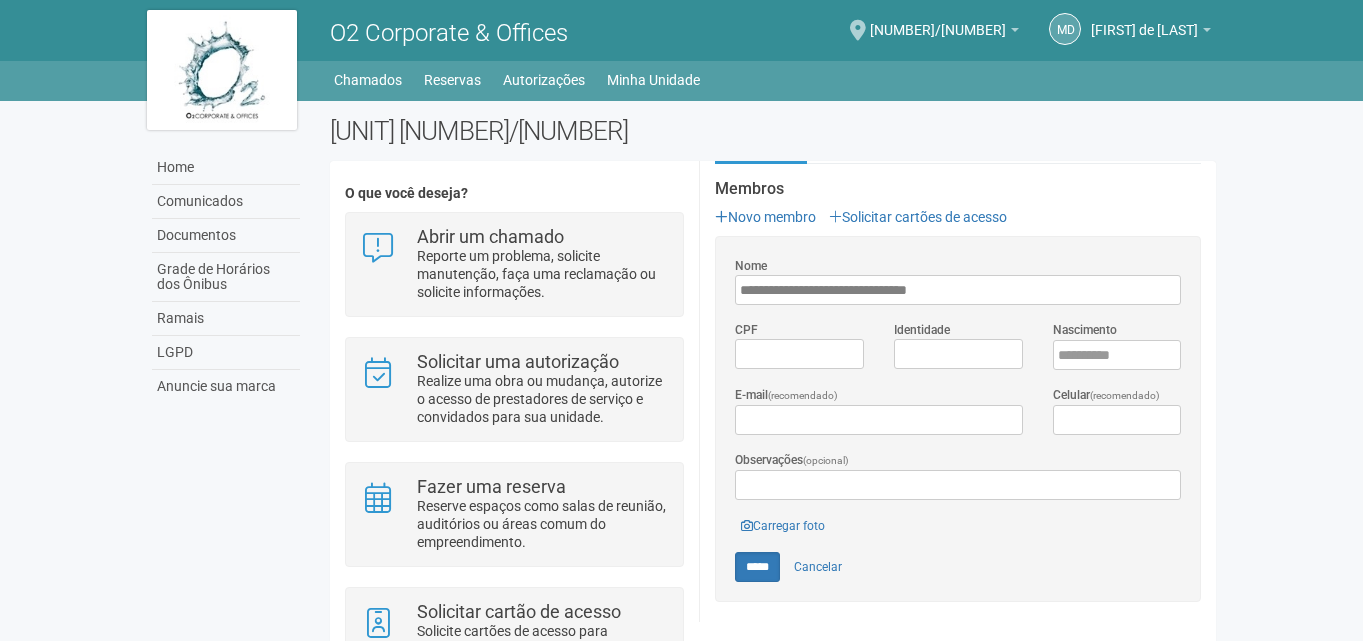 type on "**********" 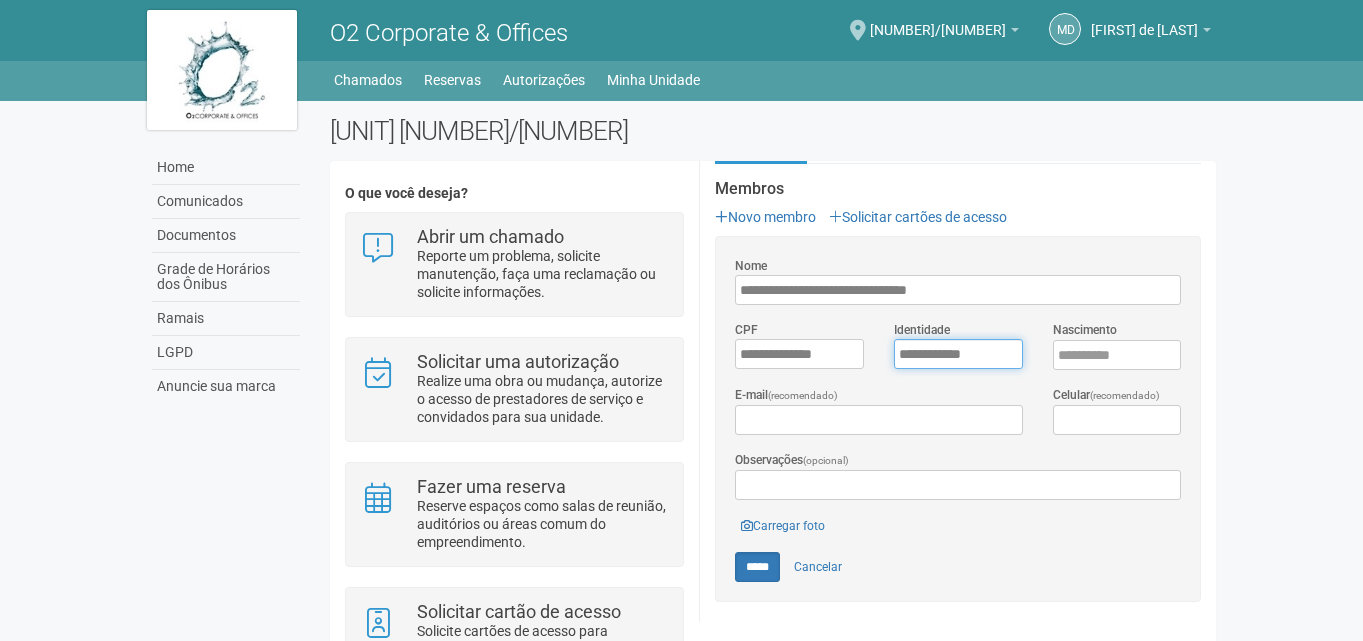 type on "**********" 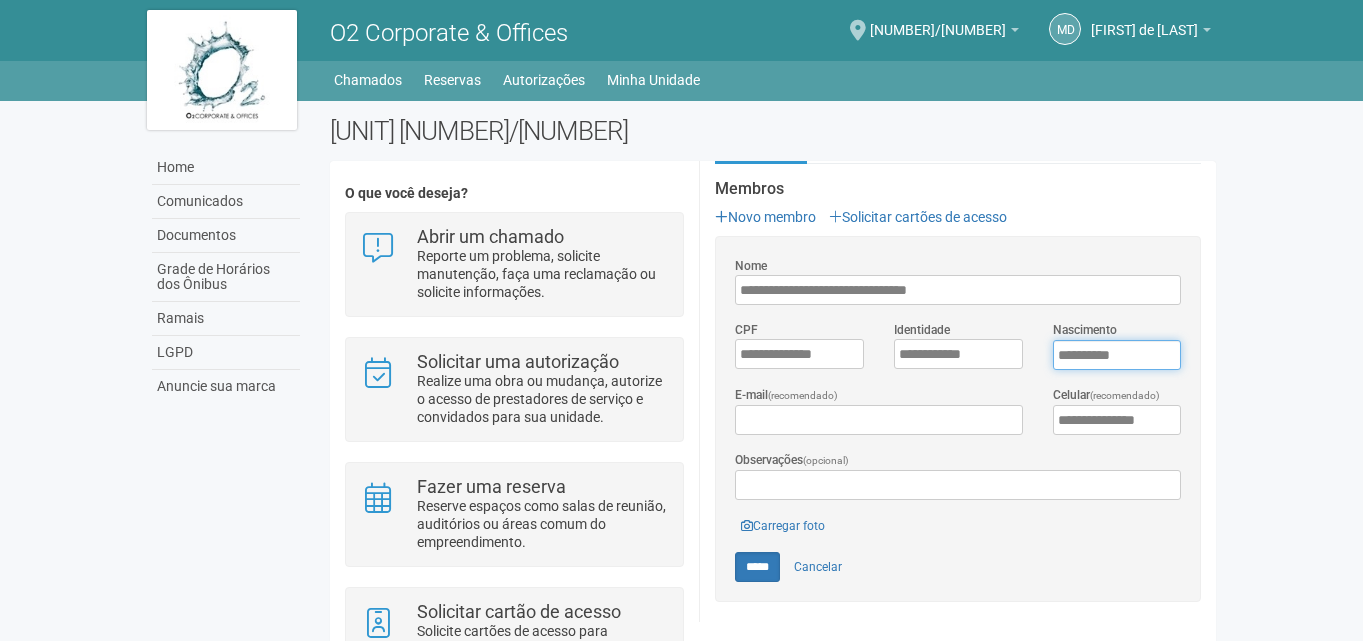 click on "****" at bounding box center [1117, 355] 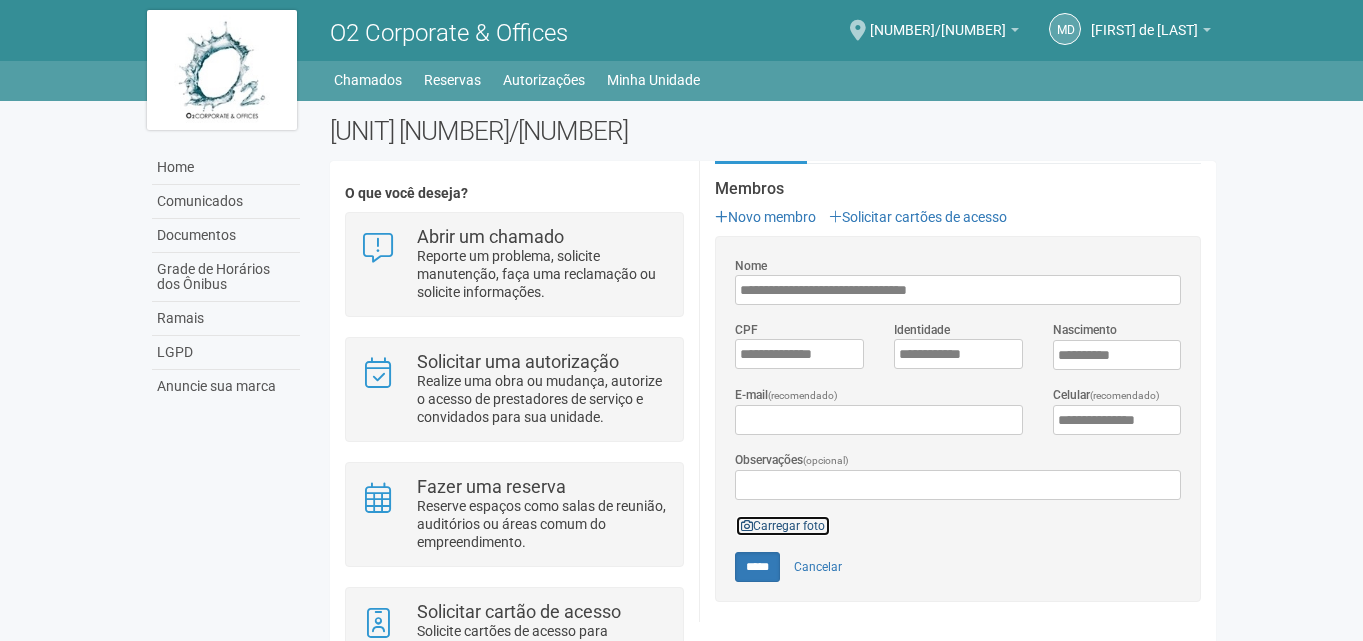 click on "Carregar foto" at bounding box center (783, 526) 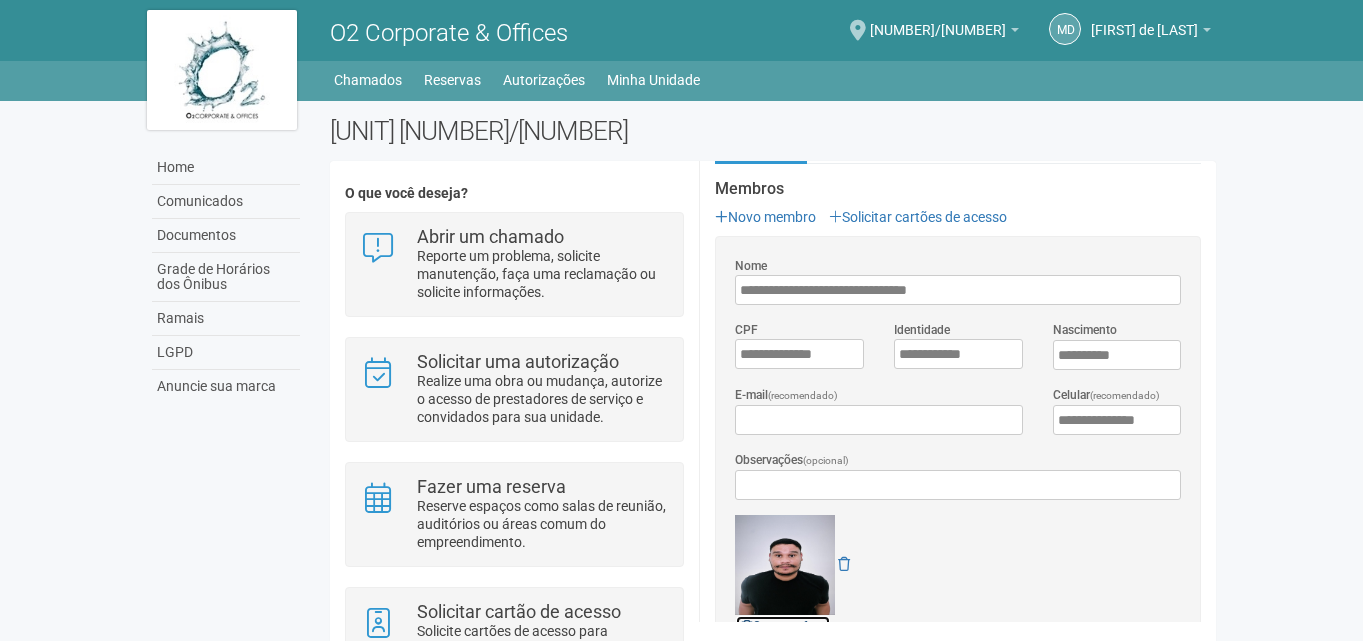 scroll, scrollTop: 500, scrollLeft: 0, axis: vertical 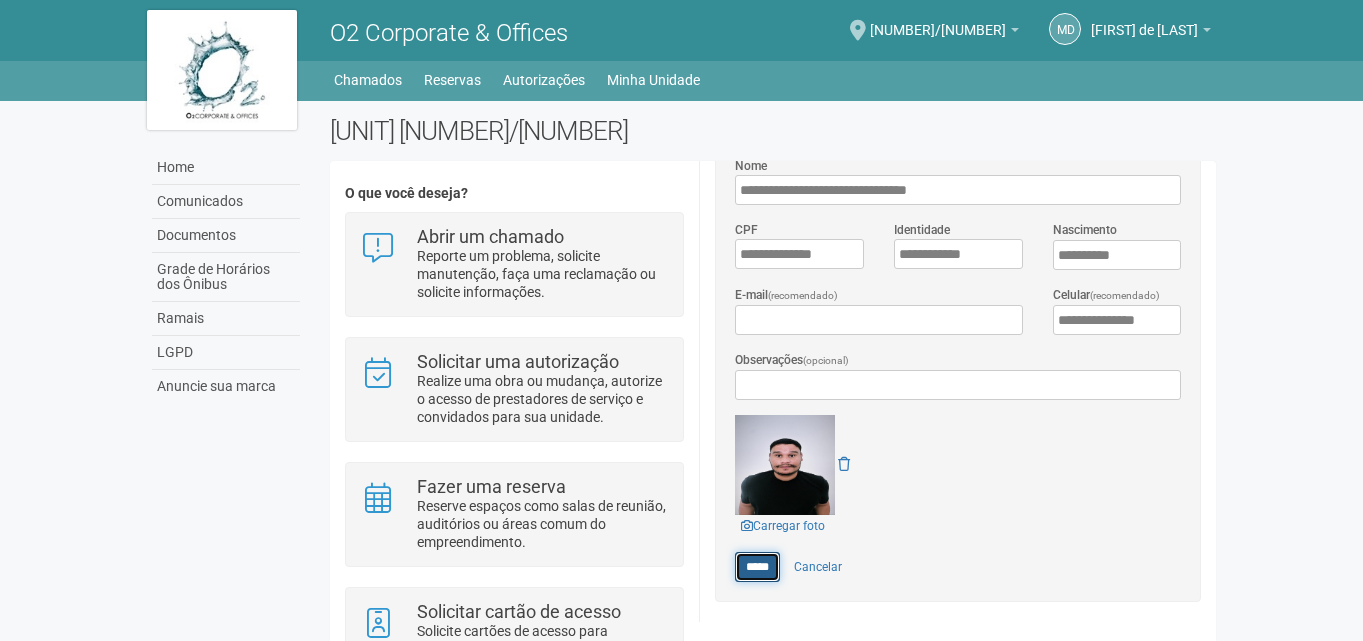 click on "*****" at bounding box center [757, 567] 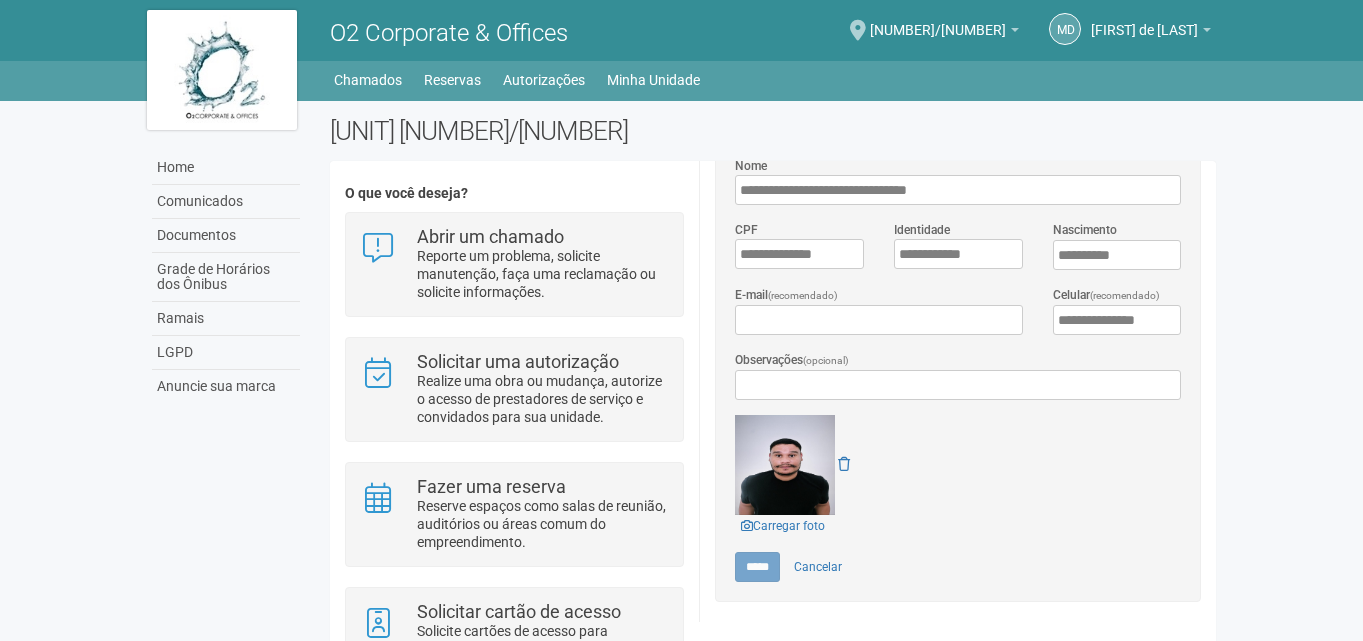 scroll, scrollTop: 0, scrollLeft: 0, axis: both 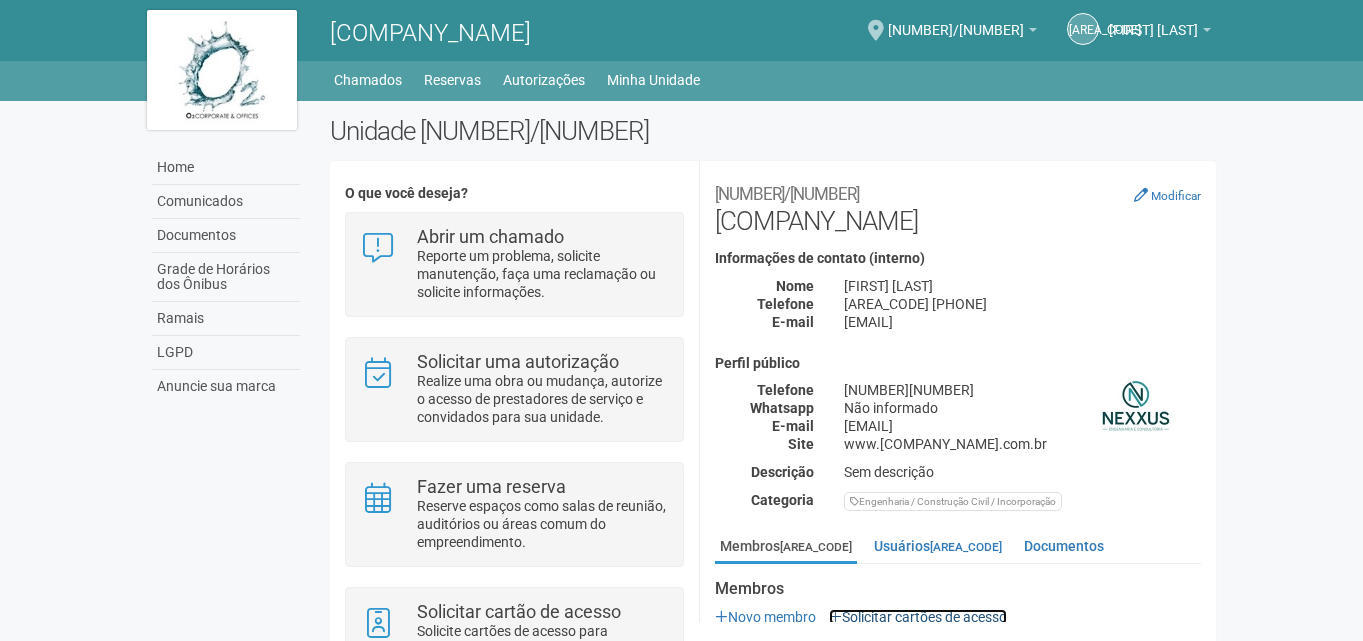click on "Solicitar cartões de acesso" at bounding box center (918, 617) 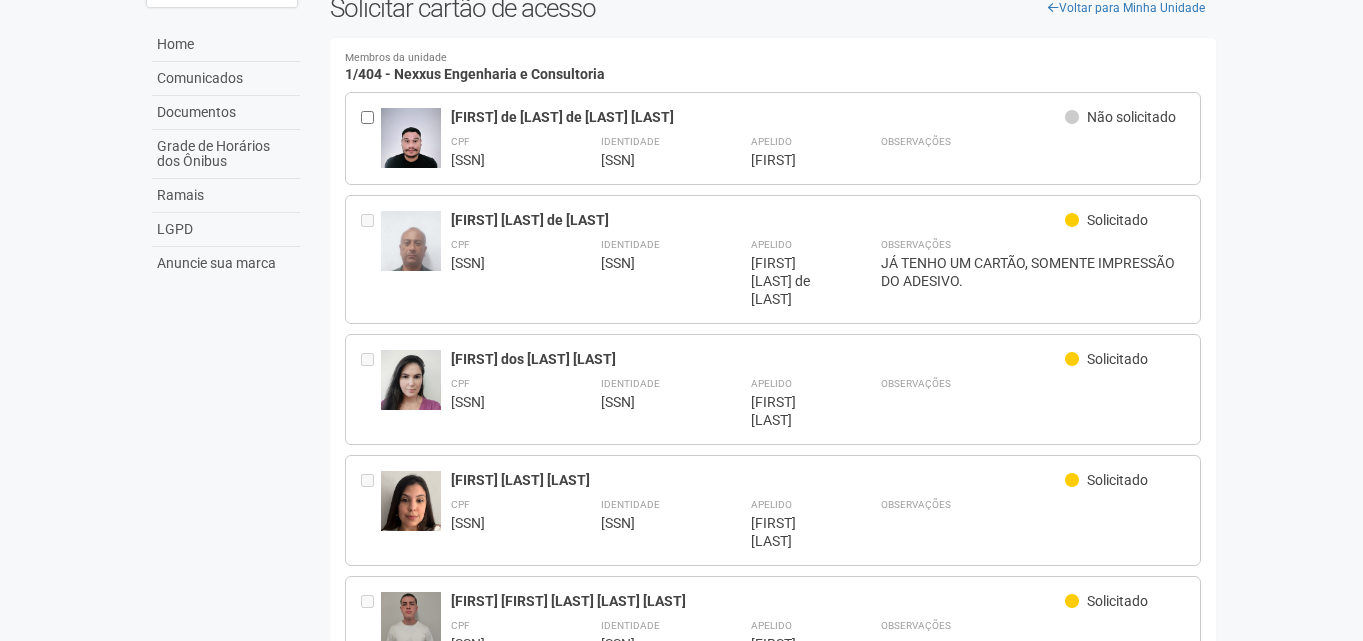 scroll, scrollTop: 0, scrollLeft: 0, axis: both 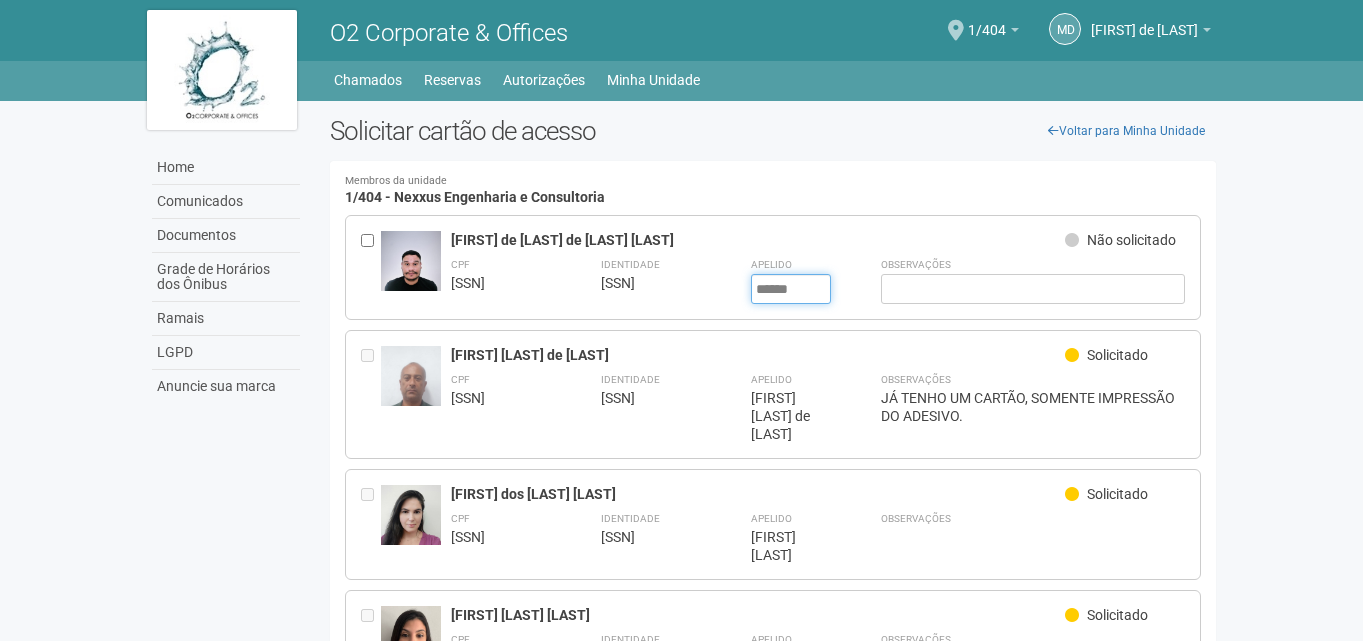 click on "******" at bounding box center (791, 289) 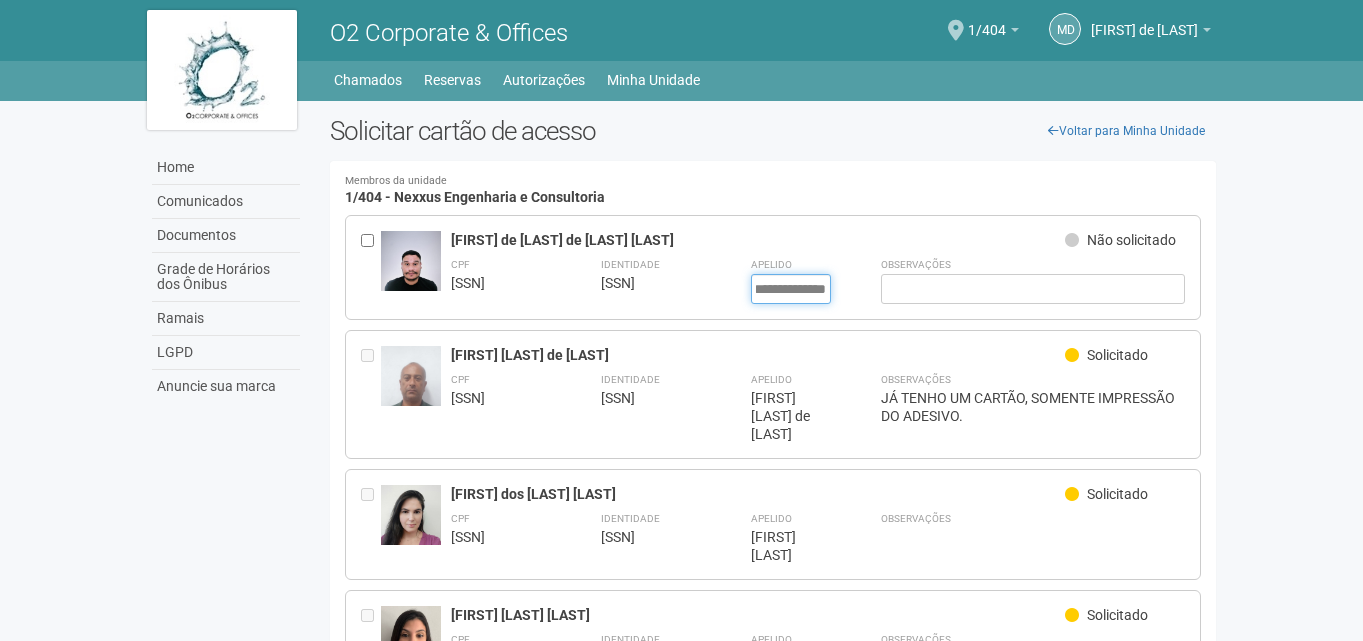 scroll, scrollTop: 0, scrollLeft: 33, axis: horizontal 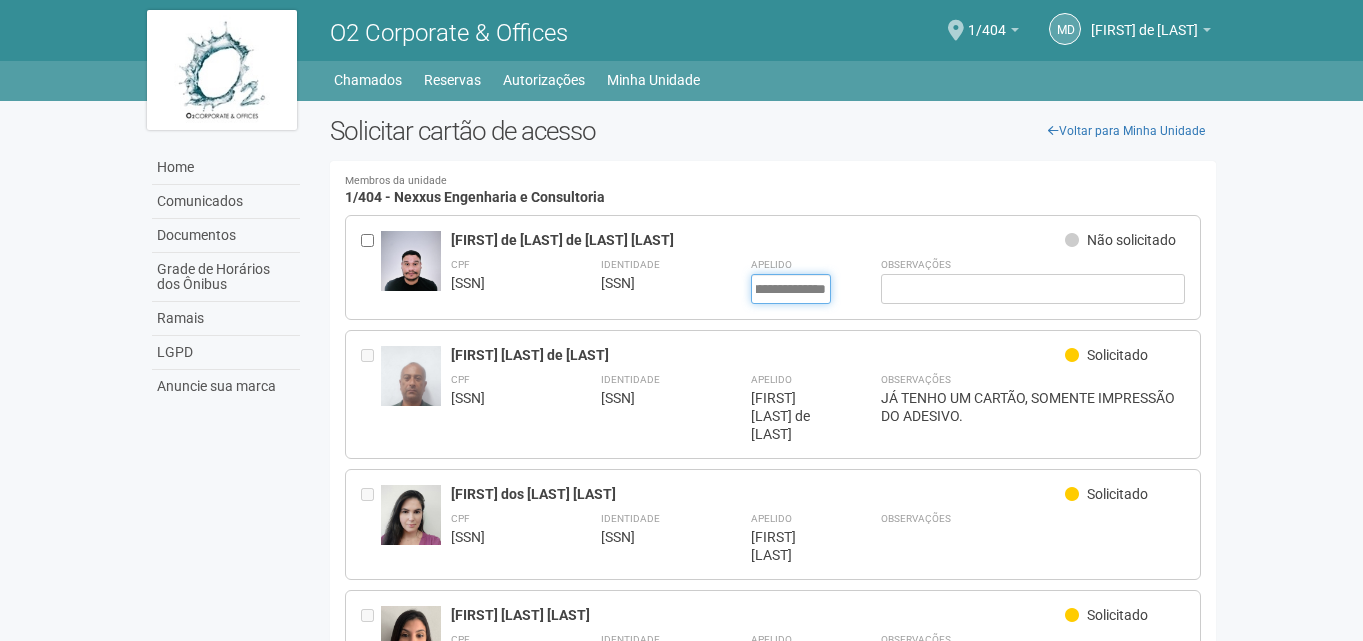 type on "******" 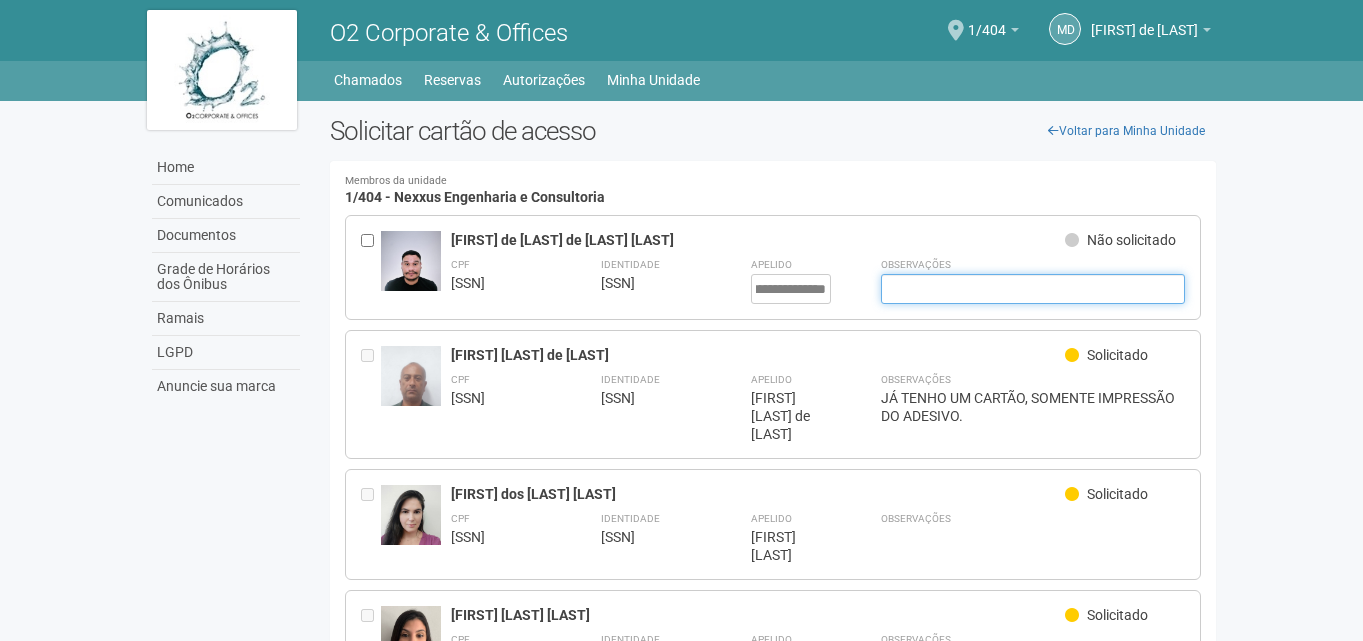scroll, scrollTop: 0, scrollLeft: 0, axis: both 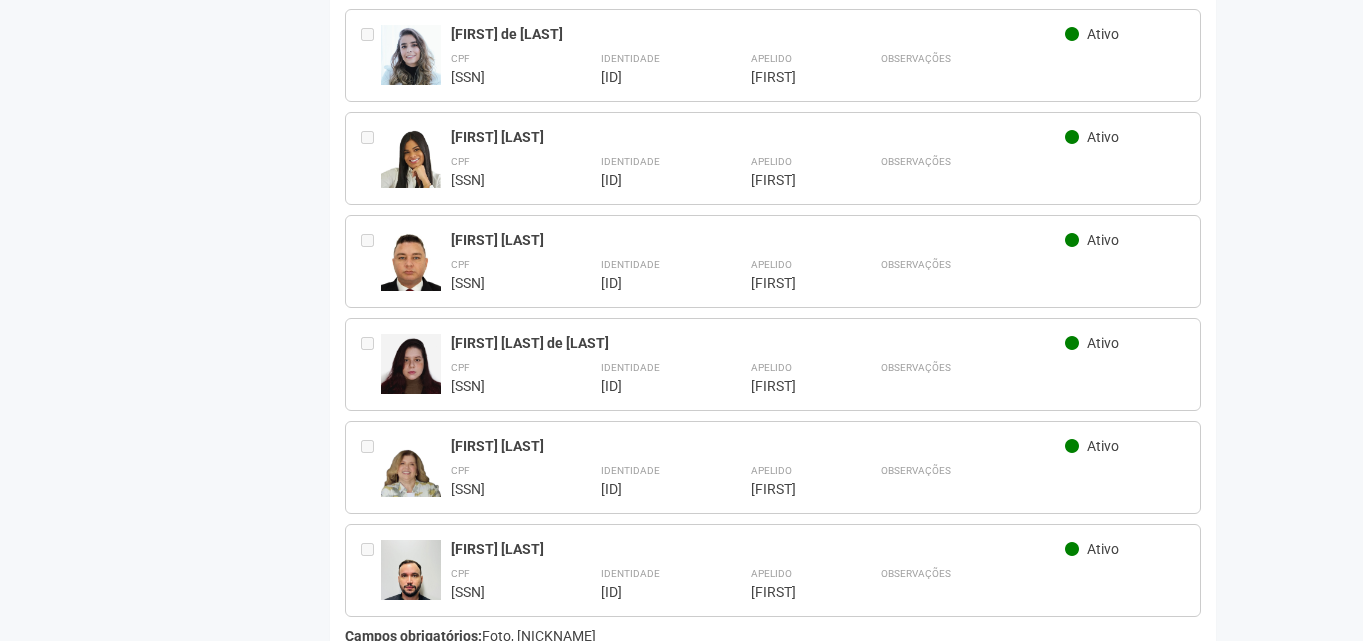 click on "Enviar solicitação" at bounding box center (412, 698) 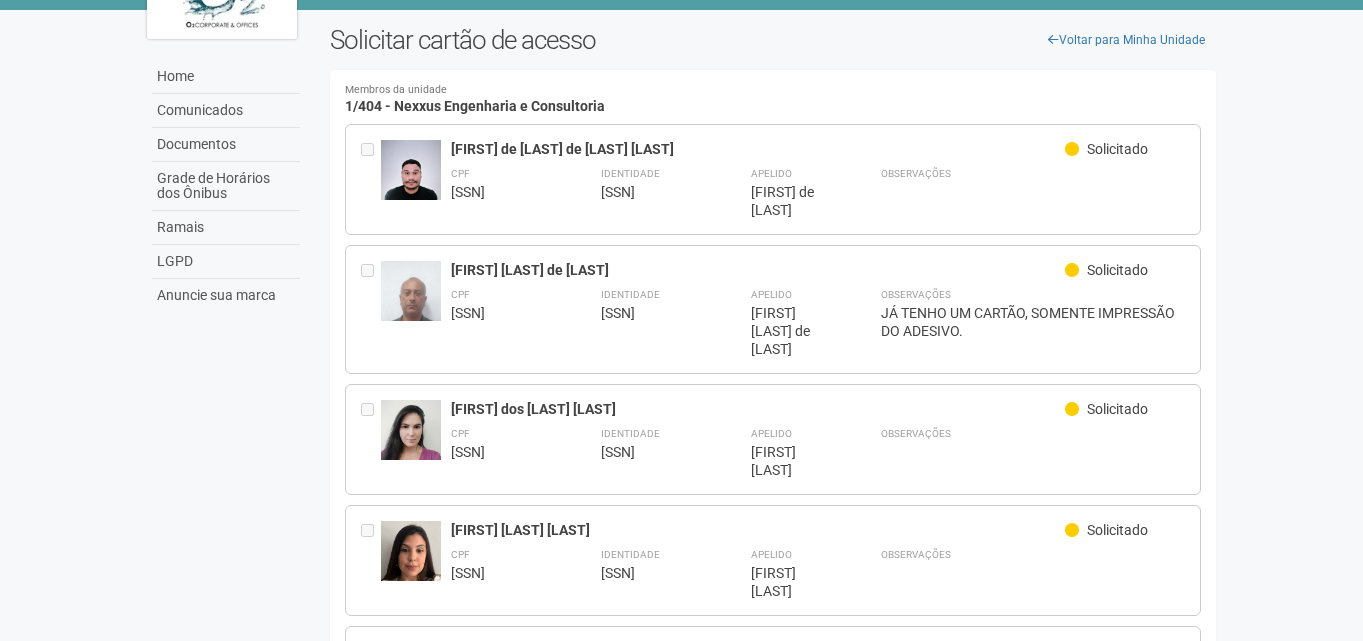 scroll, scrollTop: 0, scrollLeft: 0, axis: both 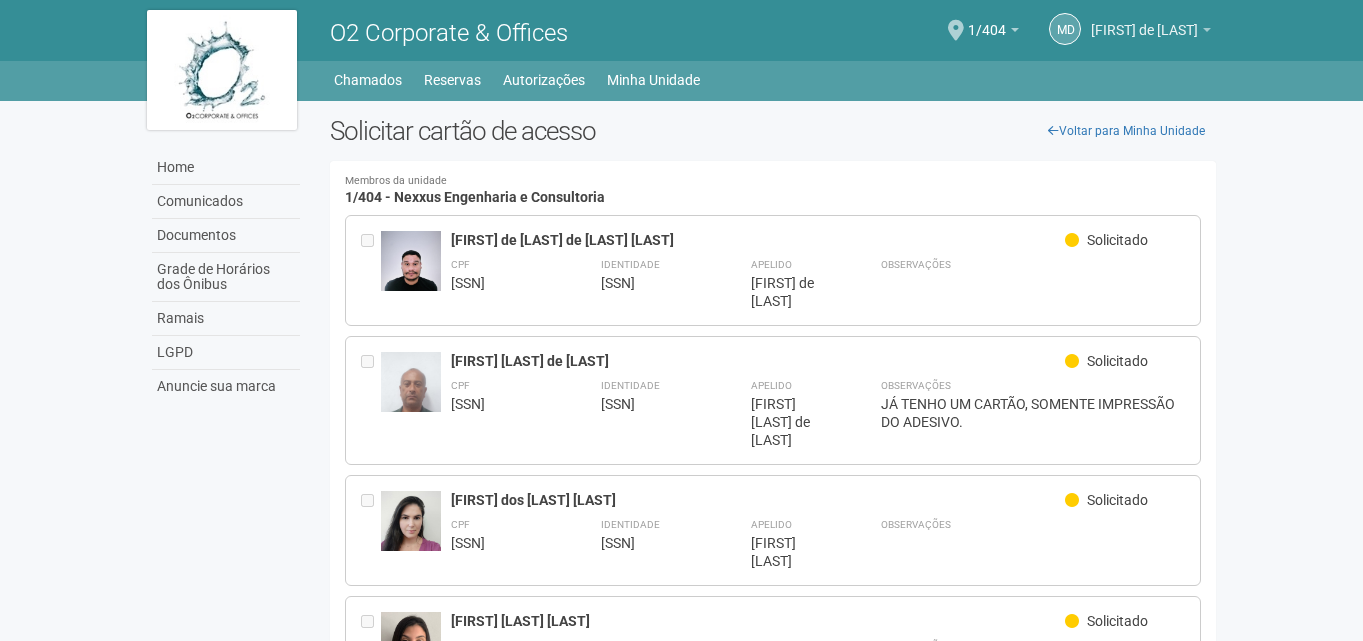 click on "[FIRST] de [LAST]" at bounding box center (1144, 20) 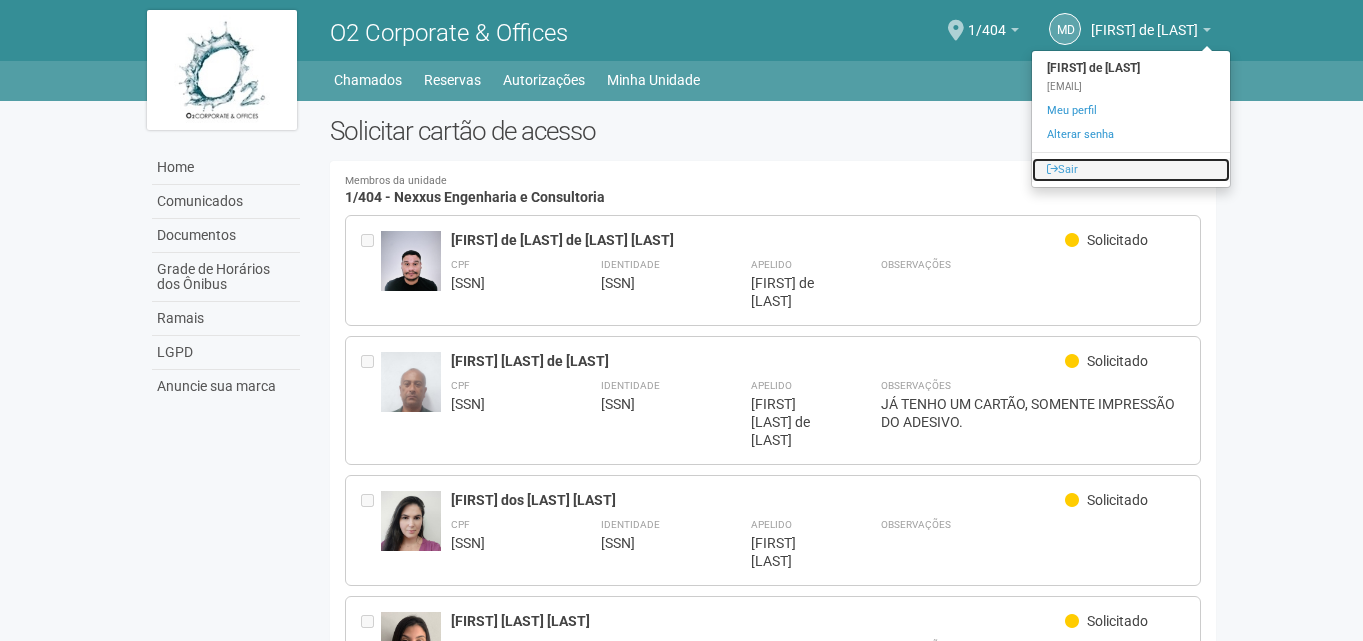 click on "Sair" at bounding box center [1131, 170] 